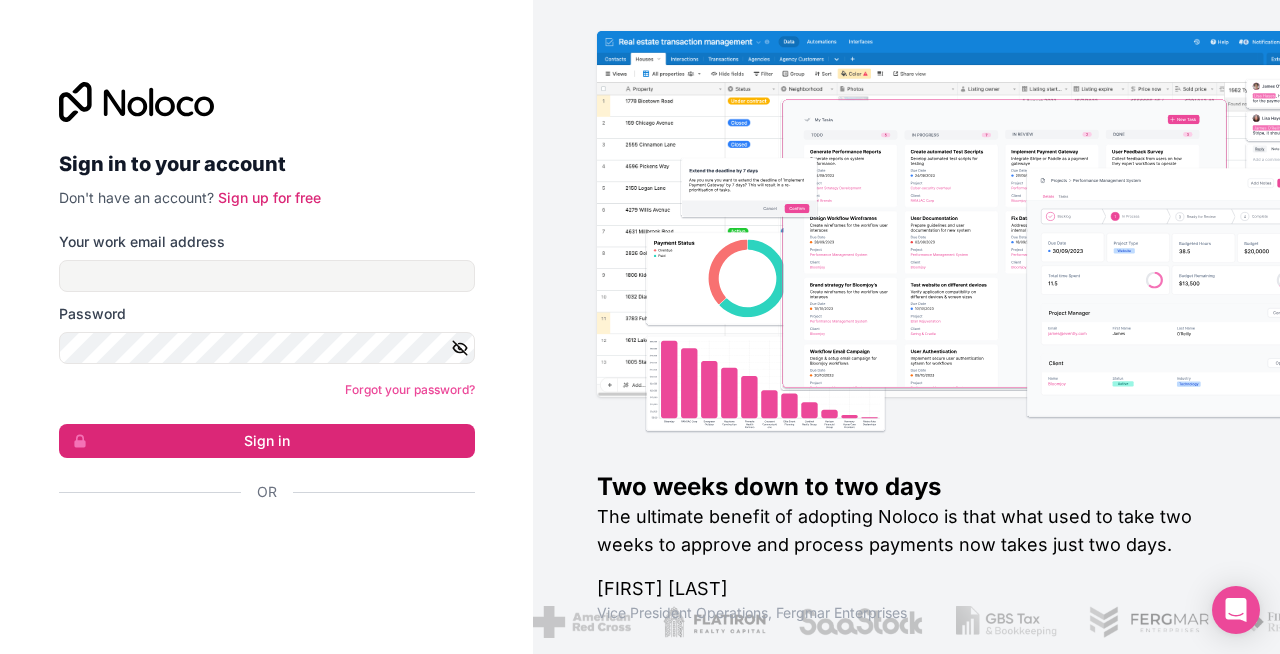 scroll, scrollTop: 0, scrollLeft: 0, axis: both 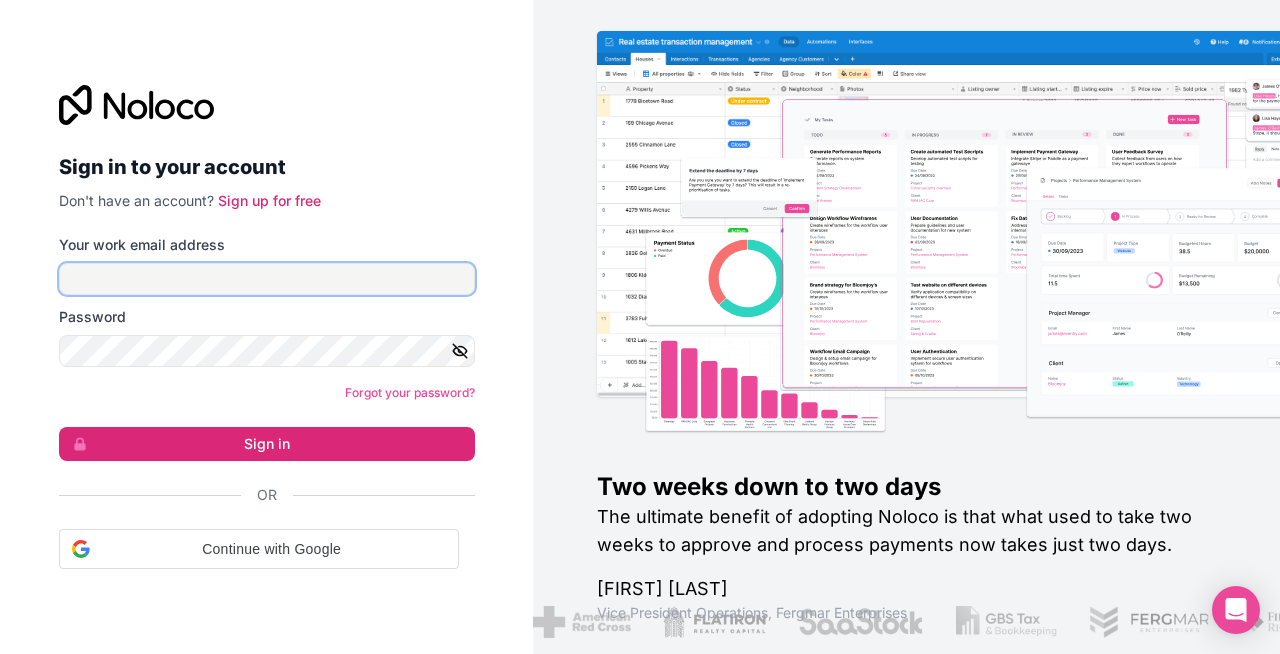 click on "Your work email address" at bounding box center (267, 279) 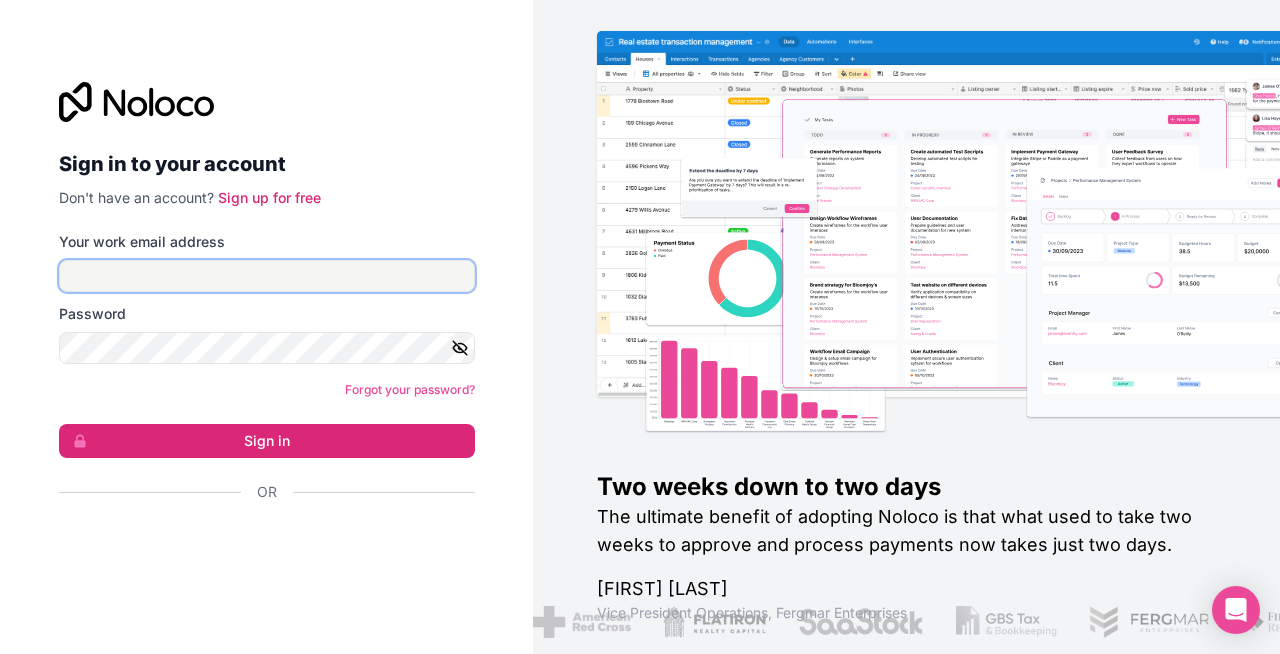 type on "**********" 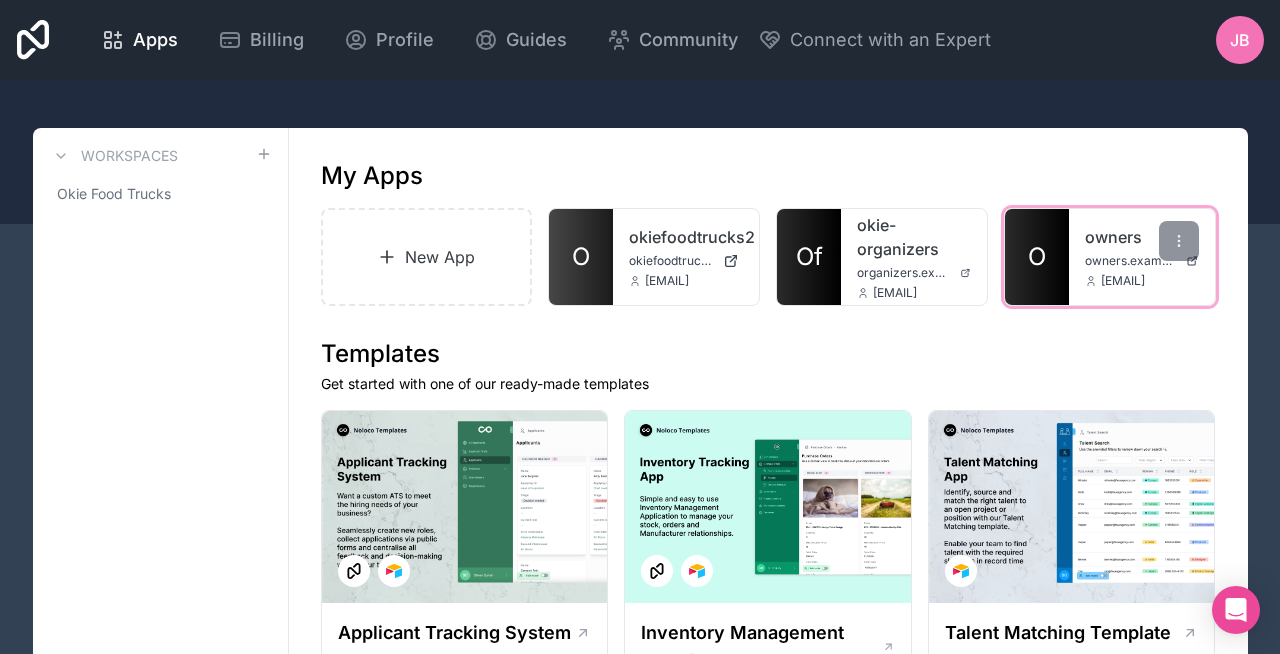 click on "O" at bounding box center [1037, 257] 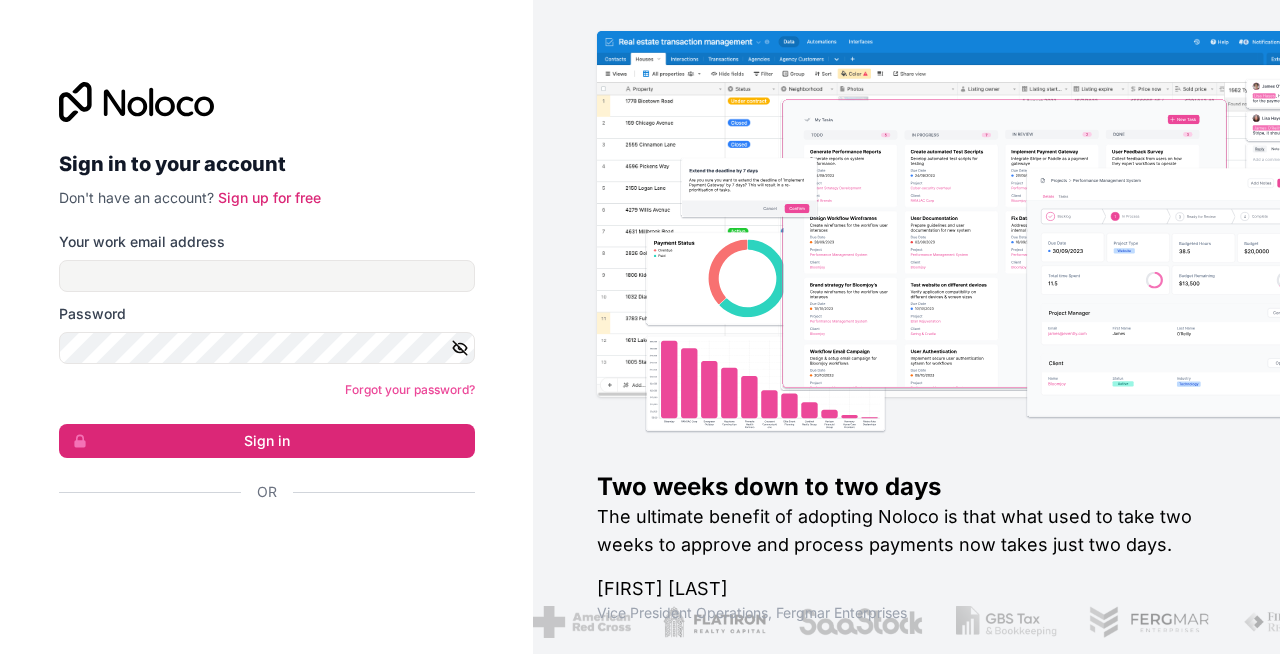 scroll, scrollTop: 0, scrollLeft: 0, axis: both 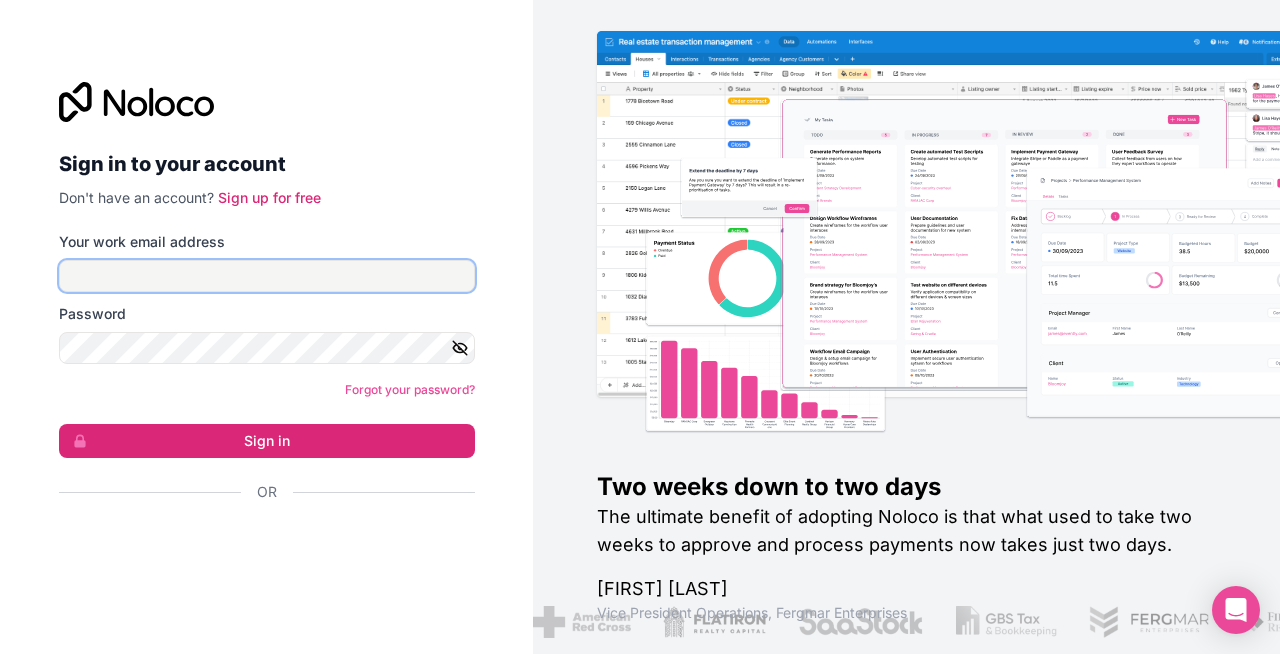type on "**********" 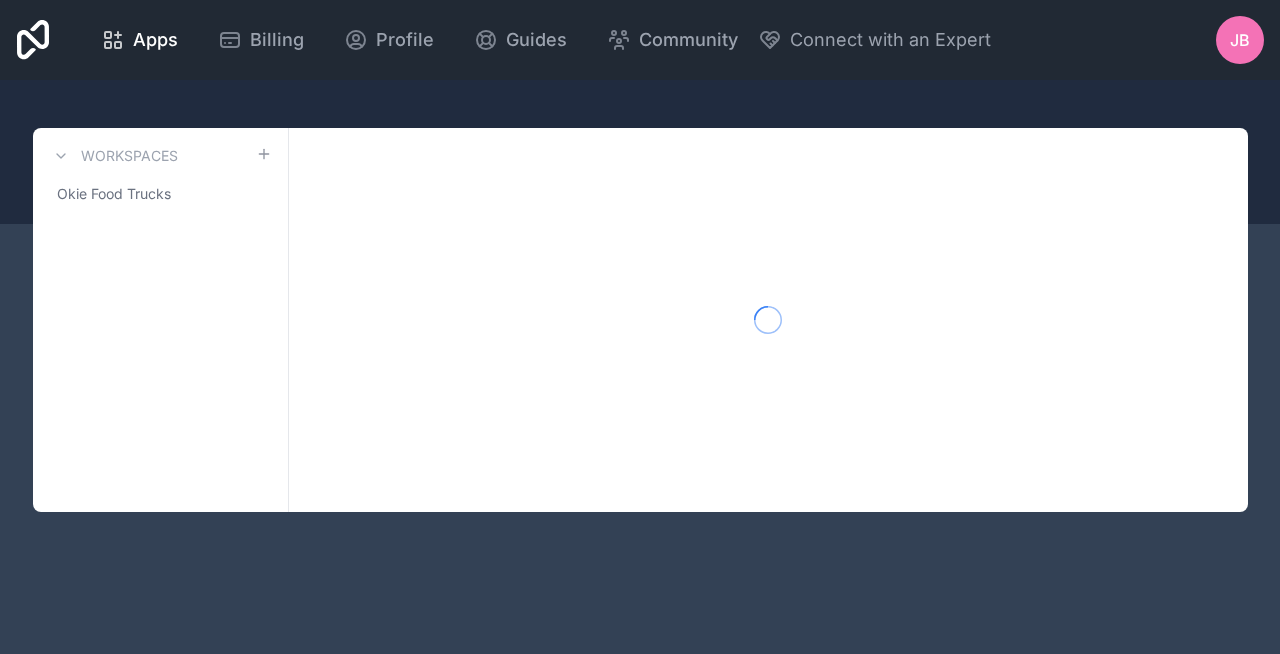 click on "Workspaces Okie Food Trucks" at bounding box center [161, 320] 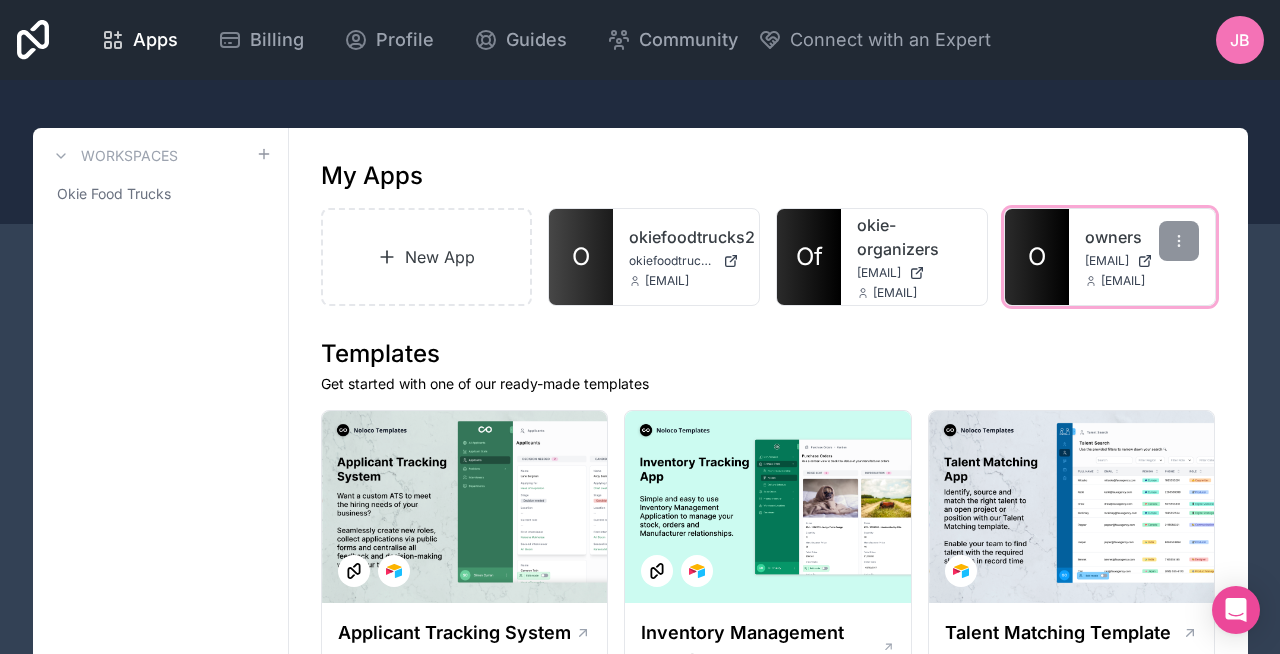 click on "O" at bounding box center [1037, 257] 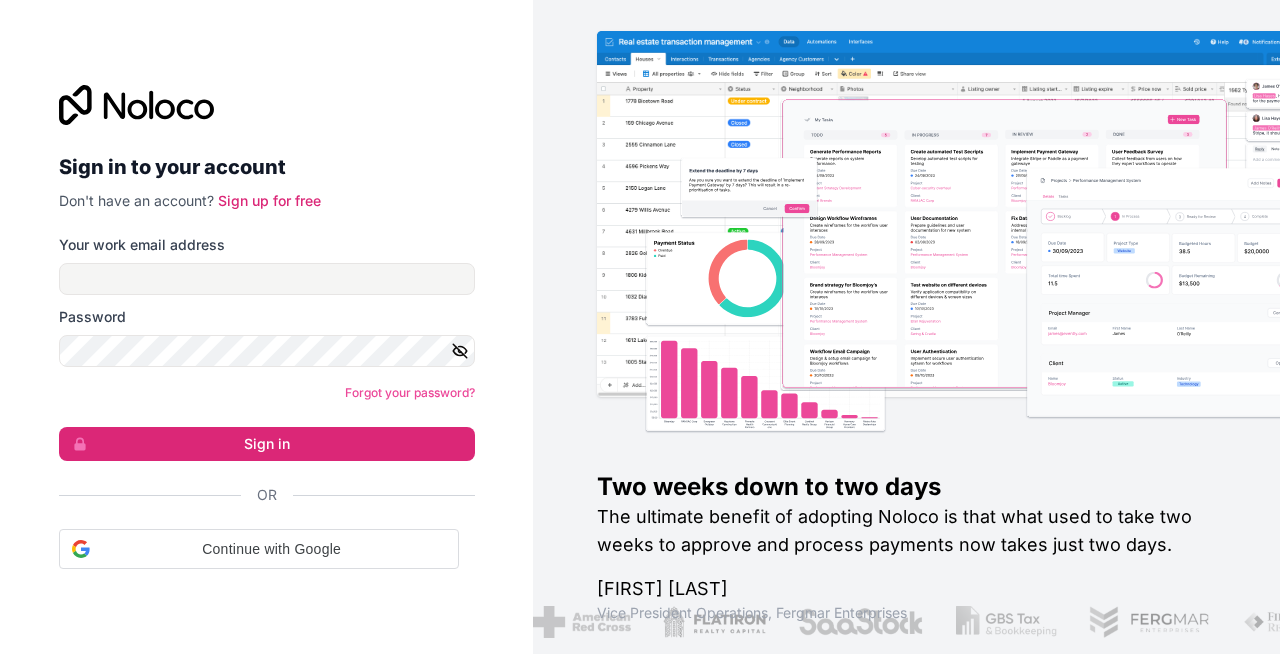 scroll, scrollTop: 0, scrollLeft: 0, axis: both 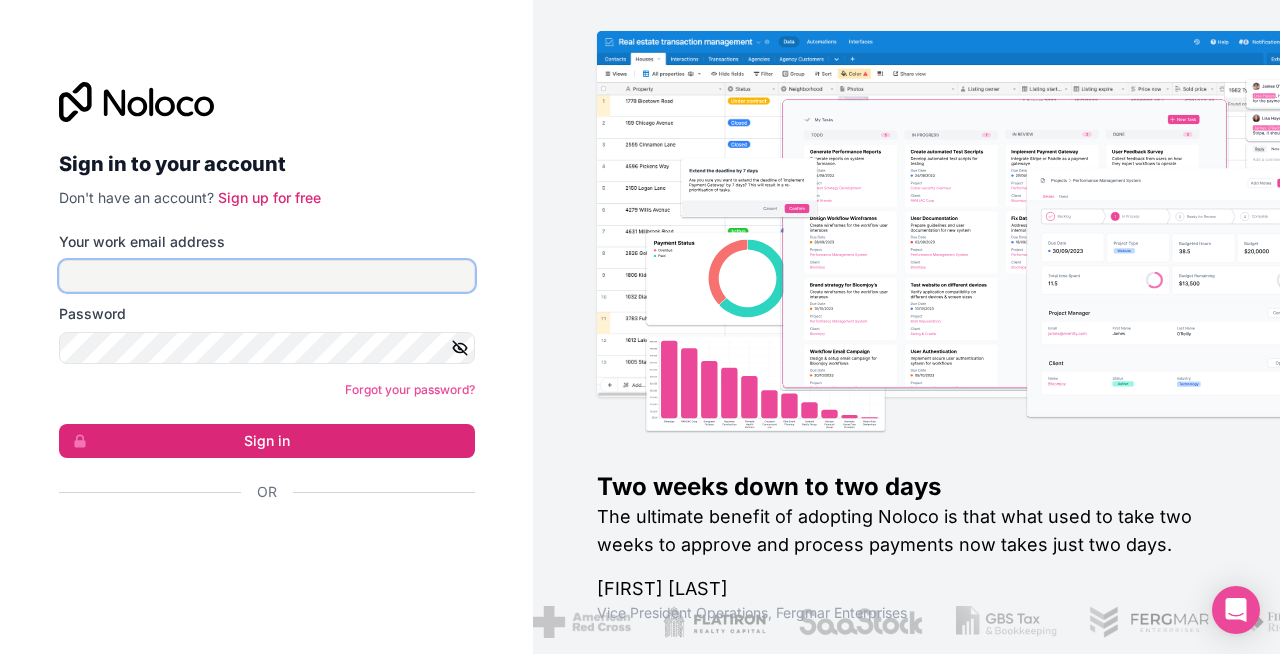click on "Your work email address" at bounding box center (267, 276) 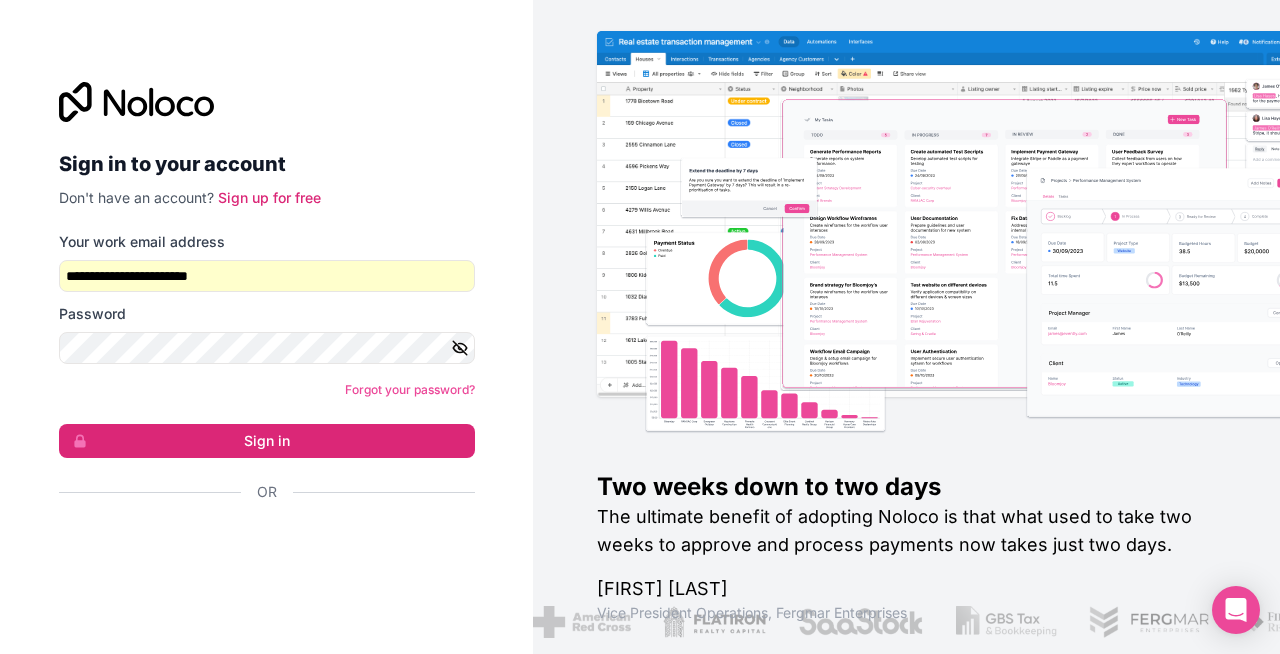 click on "Forgot your password?" at bounding box center (267, 390) 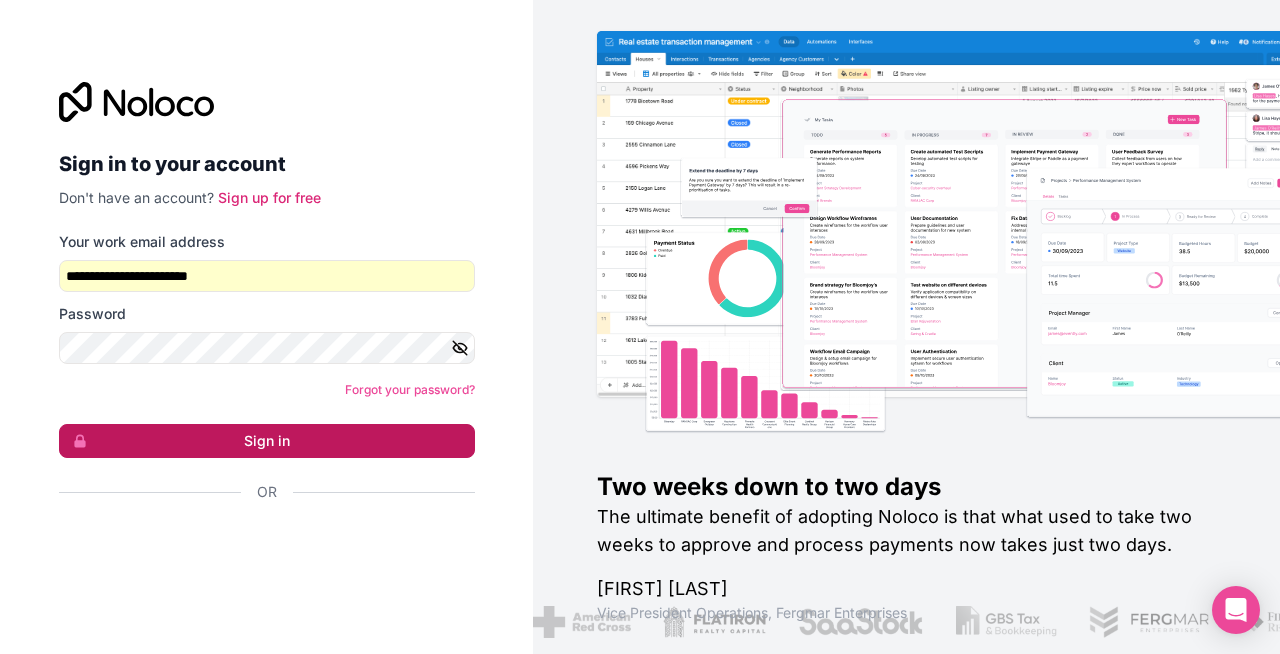 click on "Sign in" at bounding box center [267, 441] 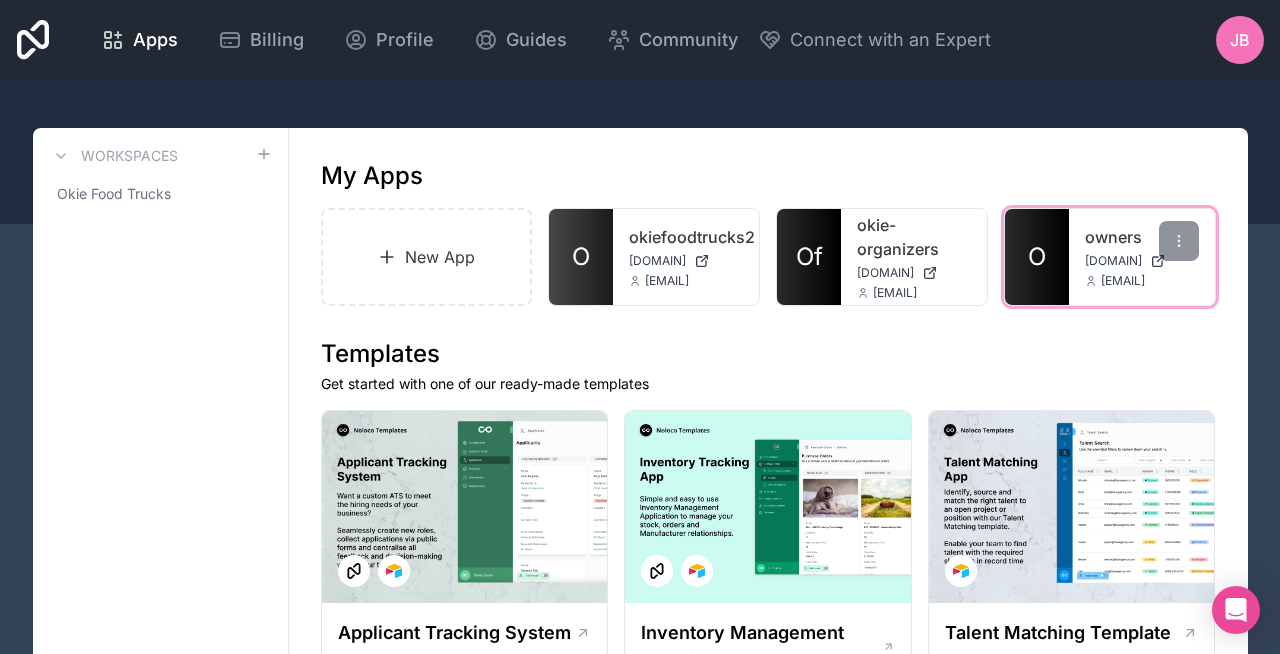 click on "O" at bounding box center [1037, 257] 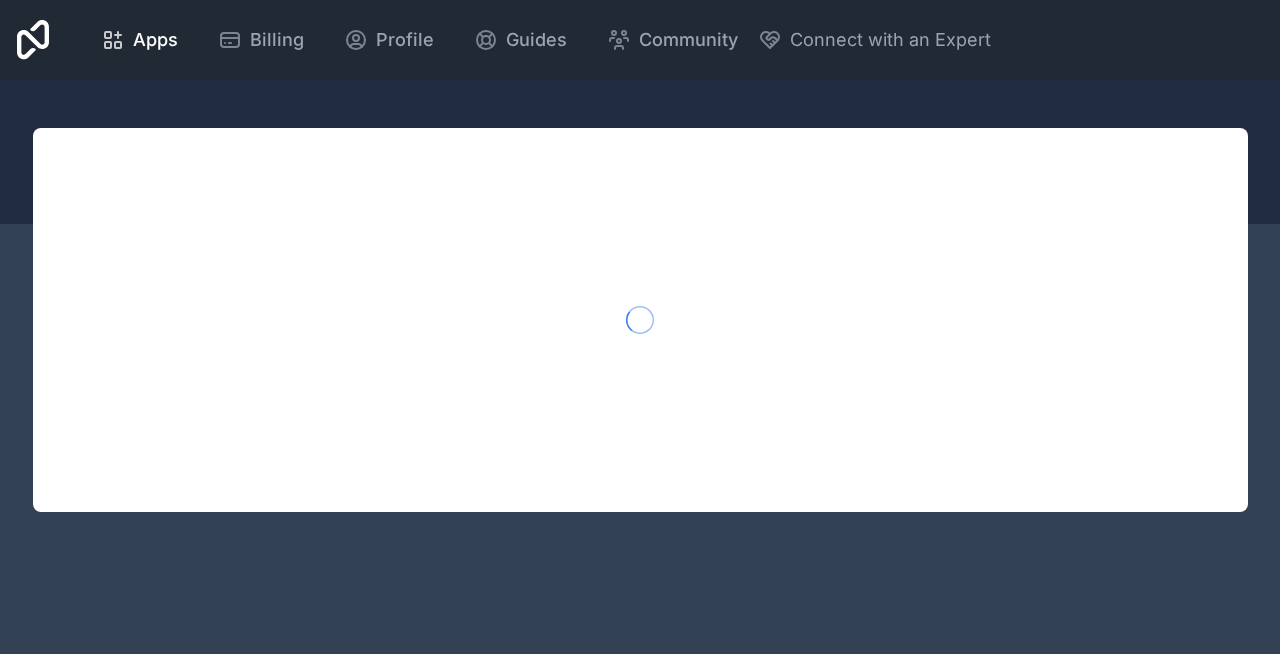 scroll, scrollTop: 0, scrollLeft: 0, axis: both 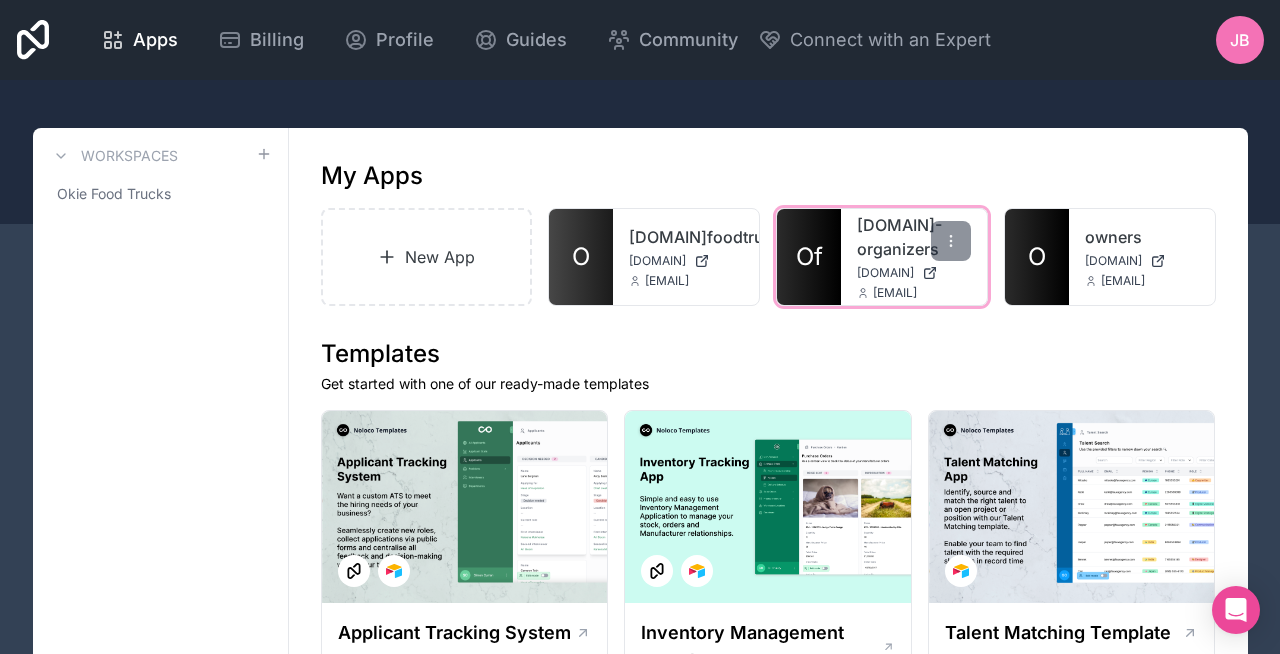 click on "Of" at bounding box center [809, 257] 